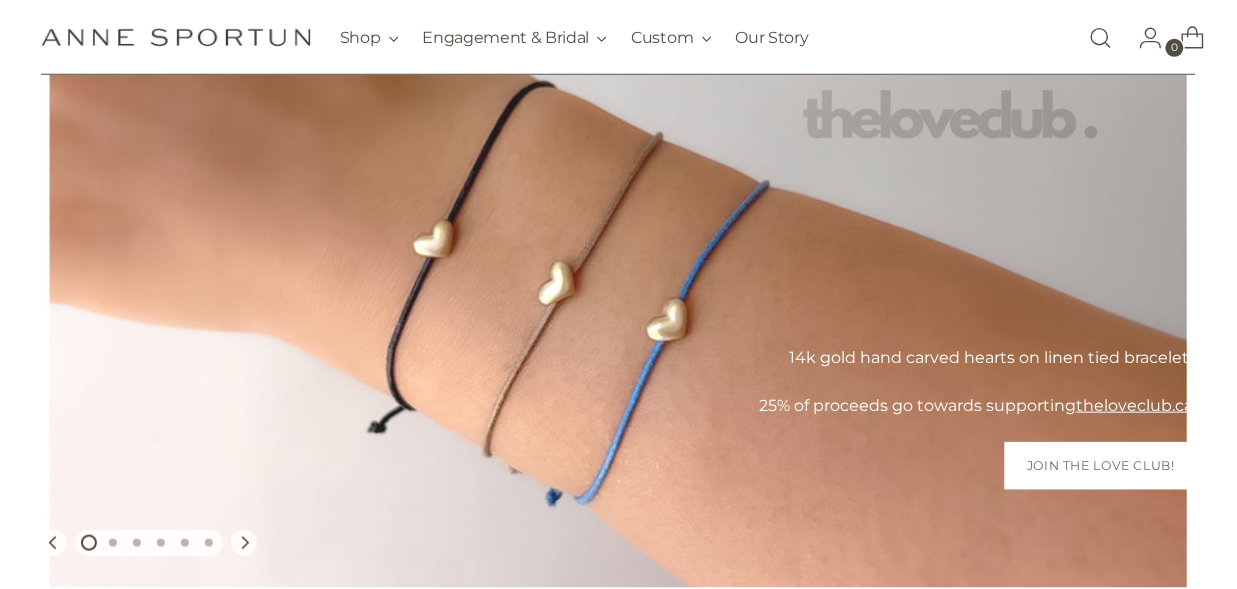 scroll, scrollTop: 249, scrollLeft: 0, axis: vertical 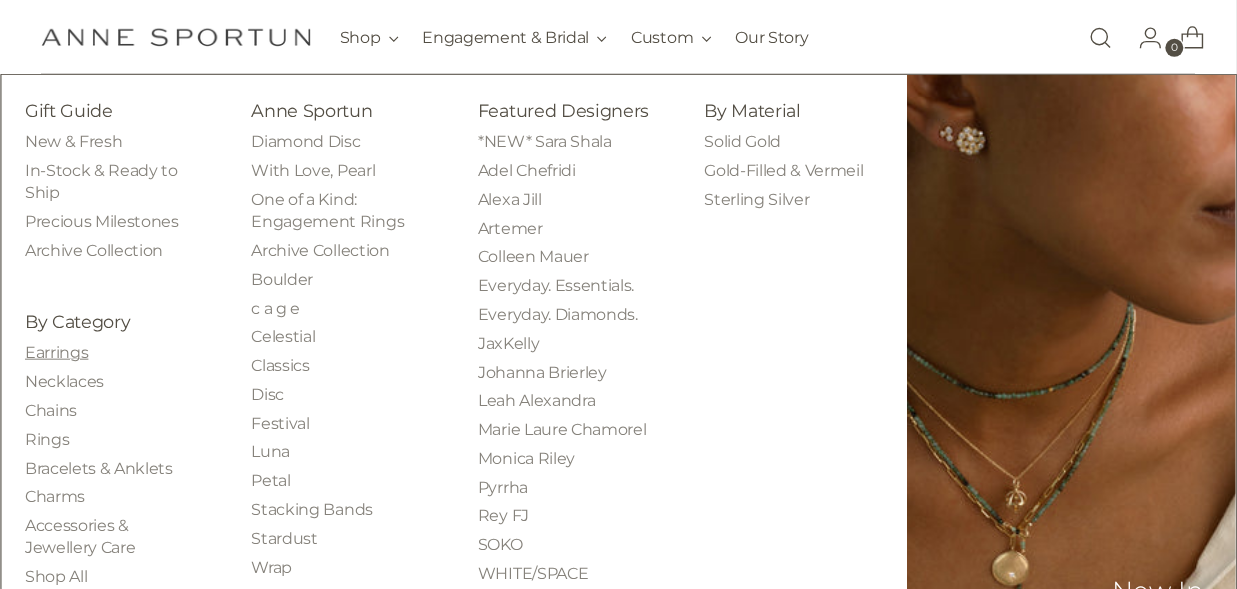 click on "Earrings" at bounding box center (56, 352) 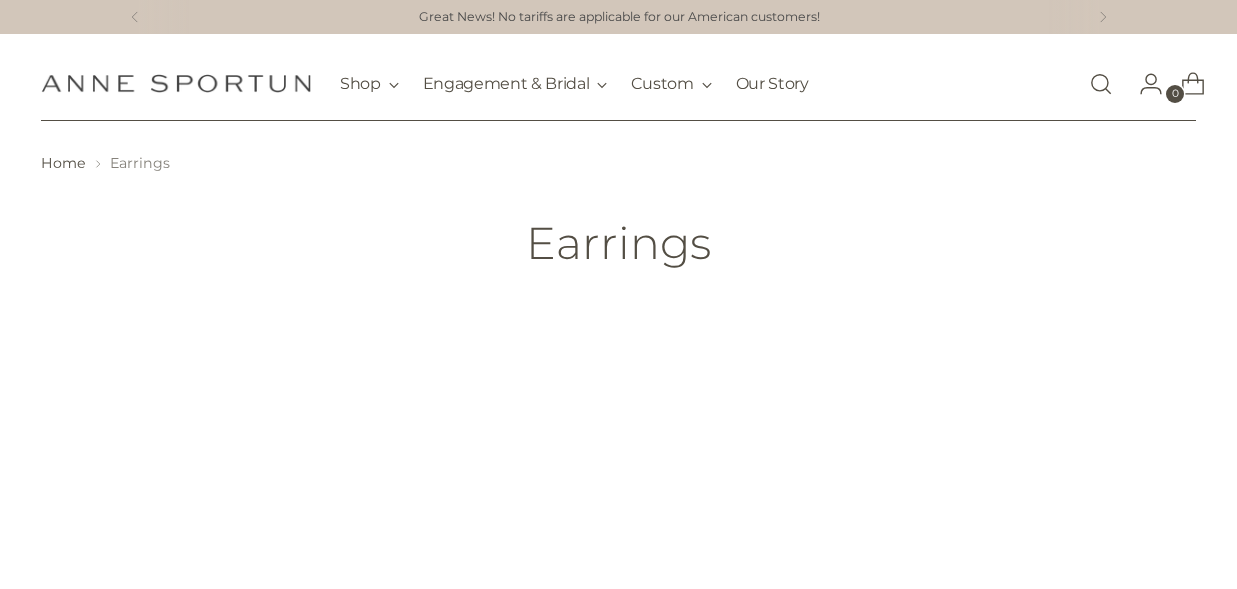 scroll, scrollTop: 0, scrollLeft: 0, axis: both 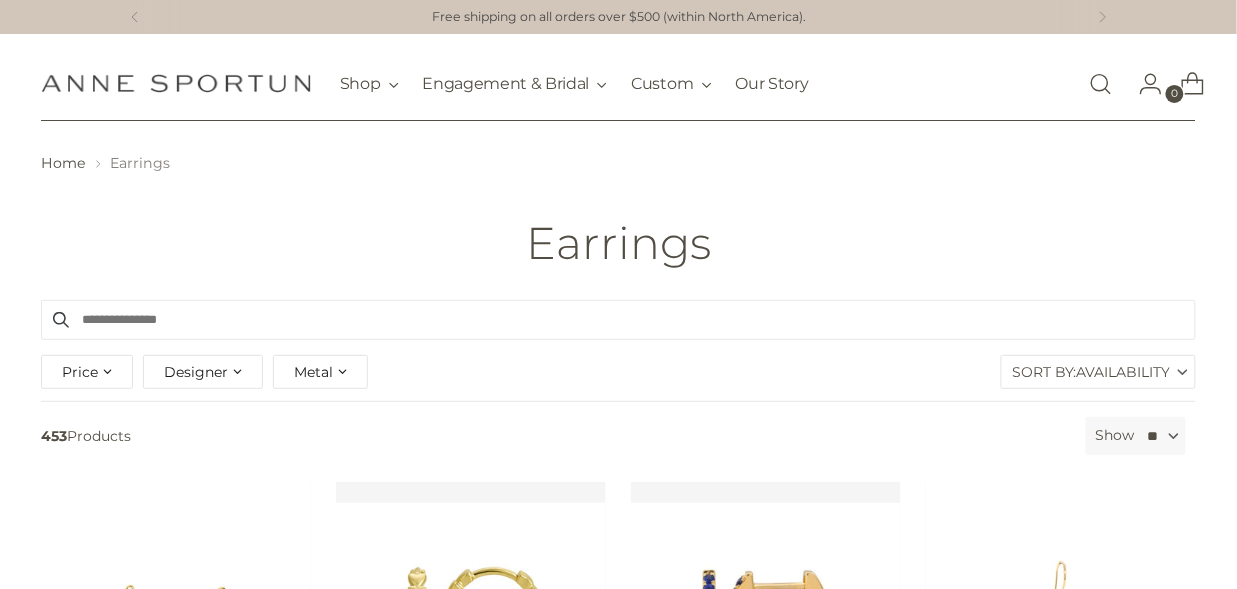 click on "Designer" at bounding box center [196, 372] 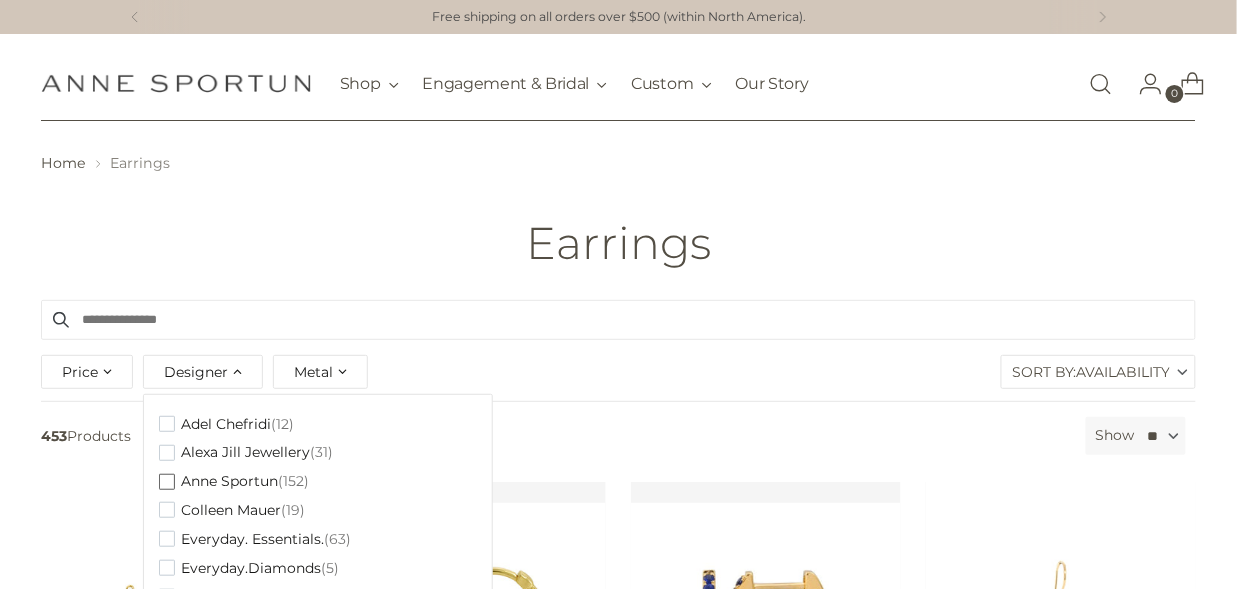 click on "Anne Sportun" at bounding box center [229, 481] 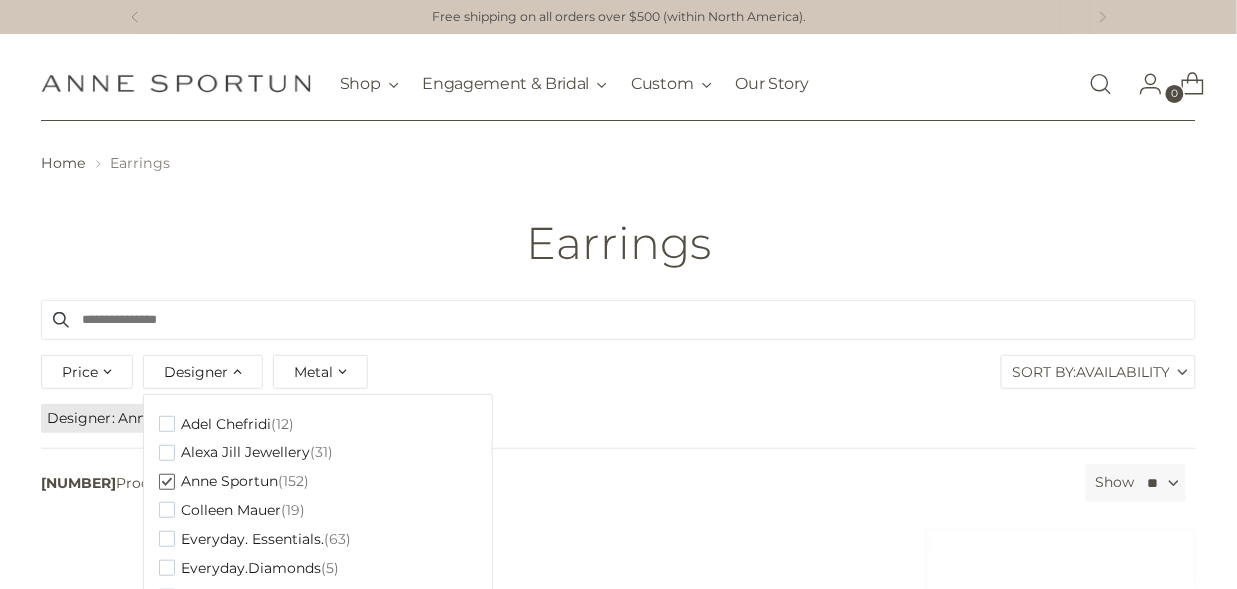click on "Metal" at bounding box center (320, 372) 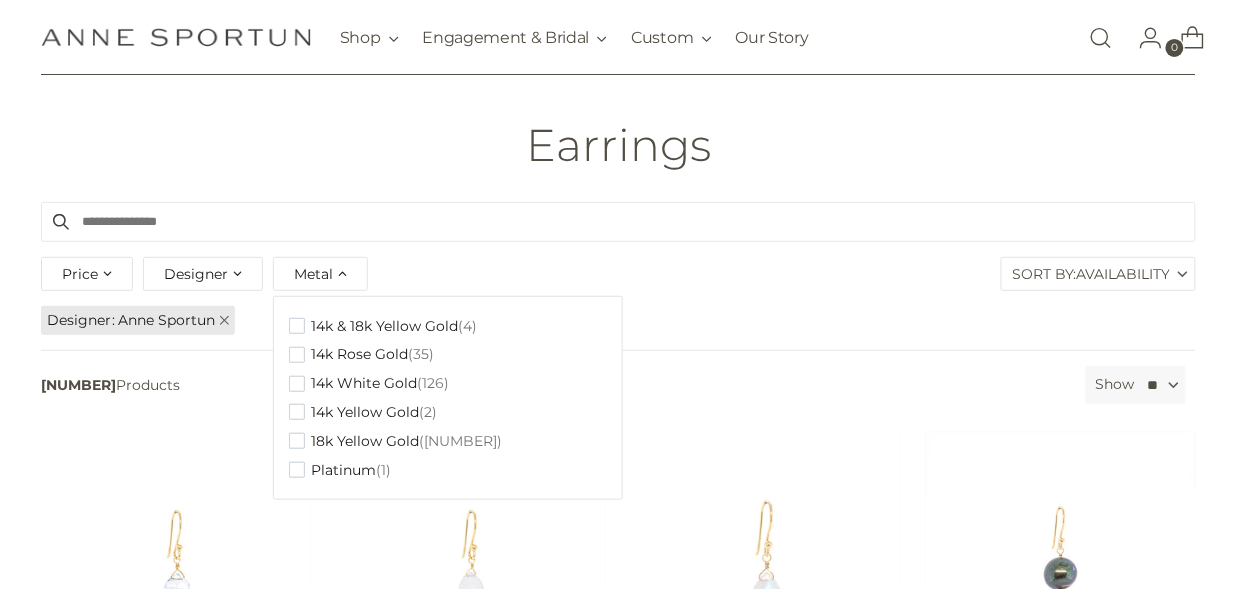 scroll, scrollTop: 125, scrollLeft: 0, axis: vertical 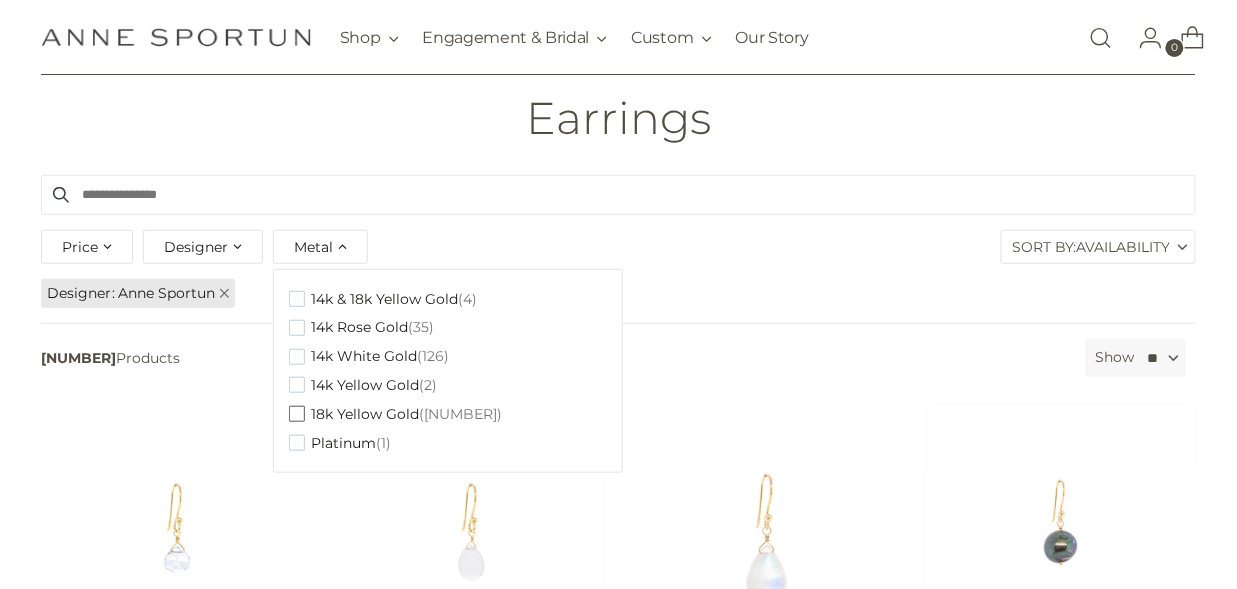 click on "18k Yellow Gold" at bounding box center [365, 414] 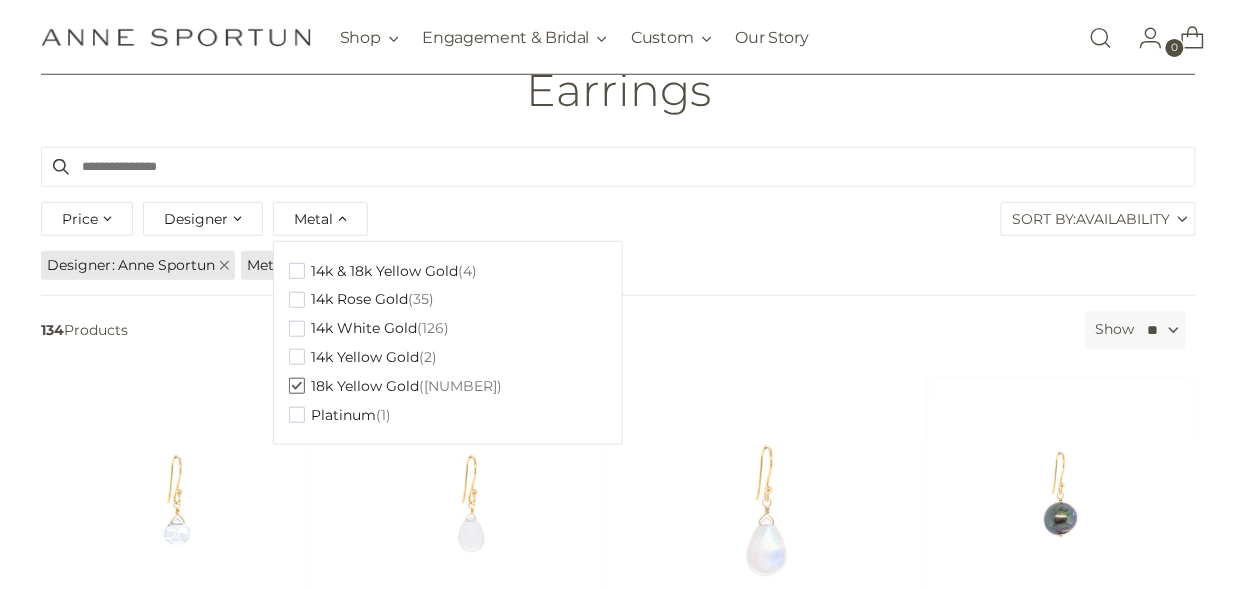 scroll, scrollTop: 125, scrollLeft: 0, axis: vertical 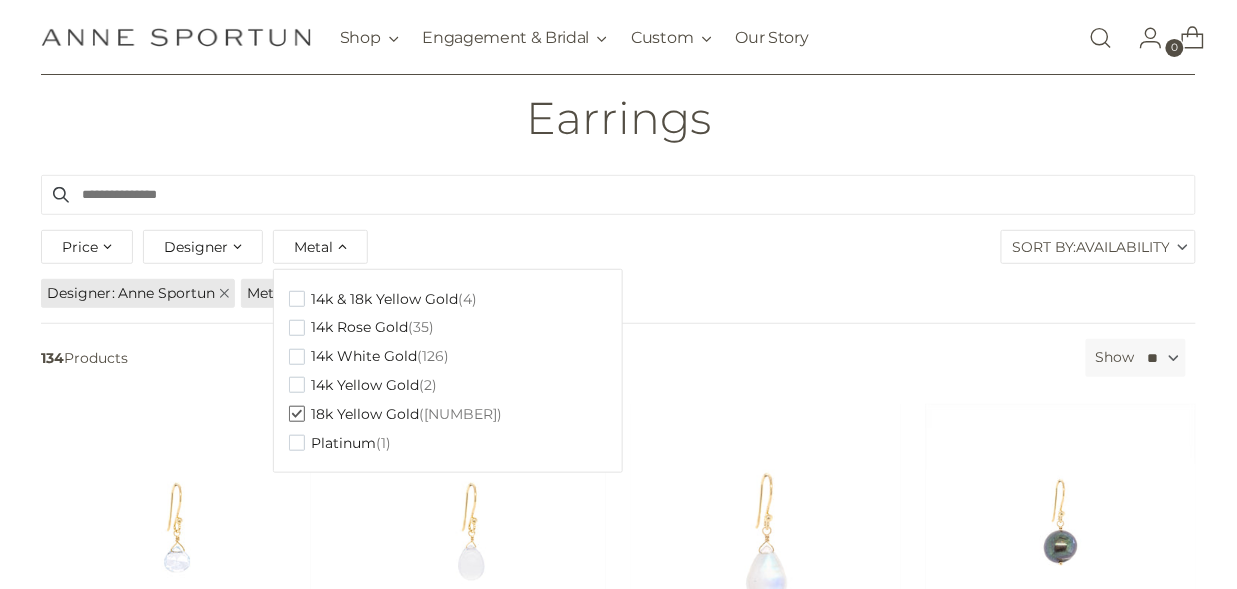 click on "Sort By:  Availability" at bounding box center [1098, 247] 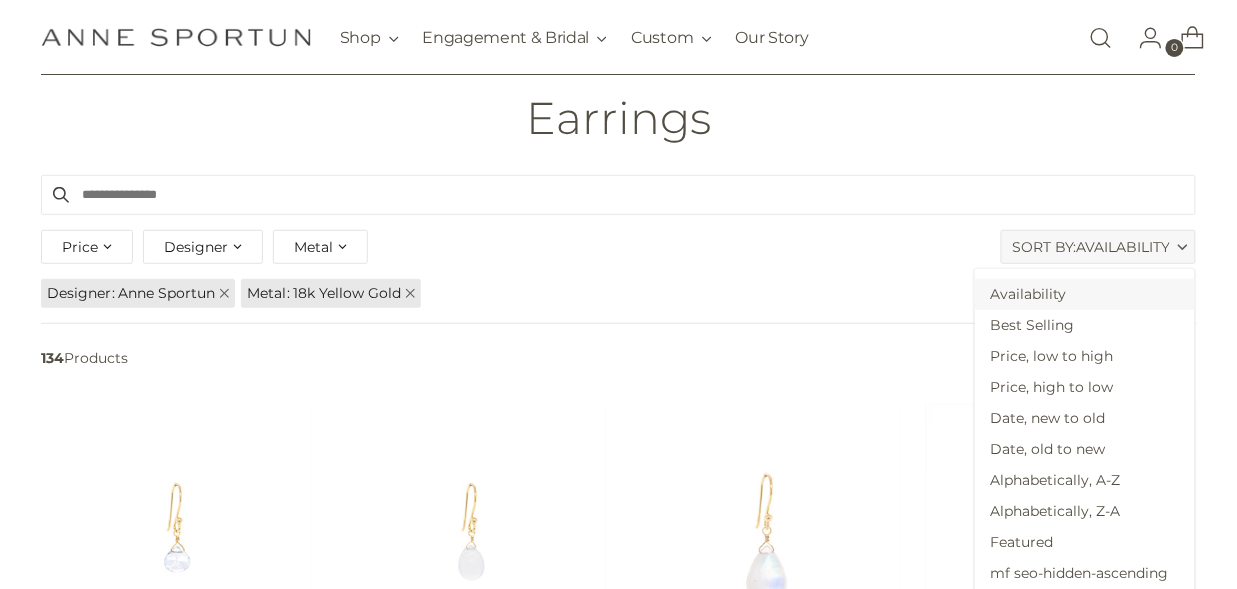 click on "Availability" at bounding box center [1085, 294] 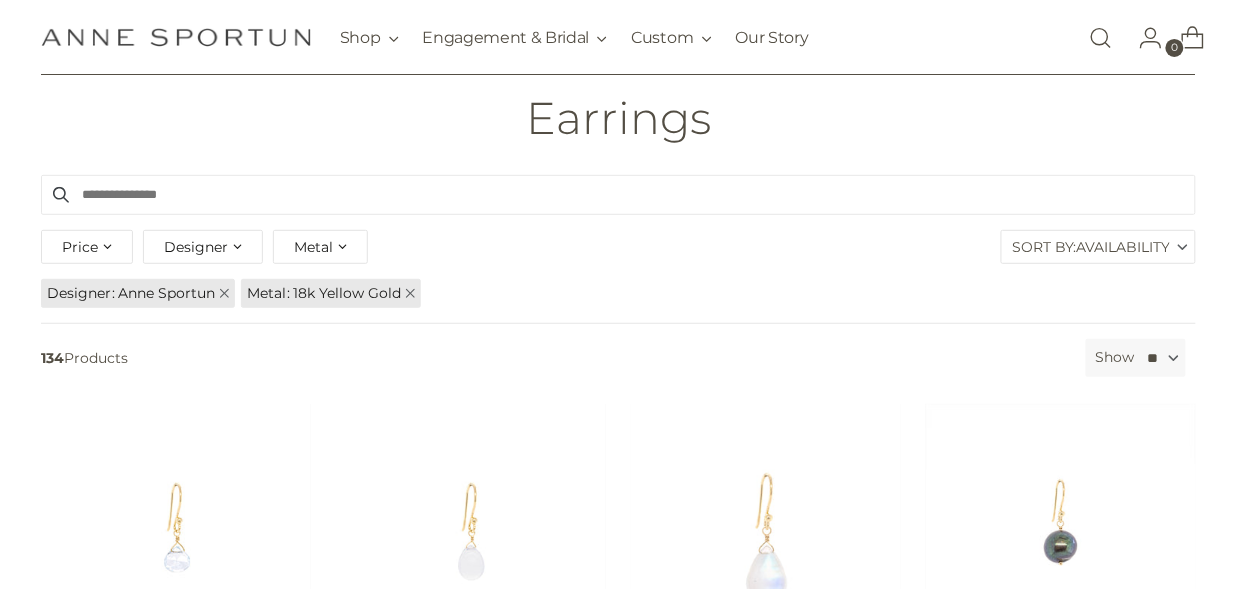 click on "Price" at bounding box center [87, 247] 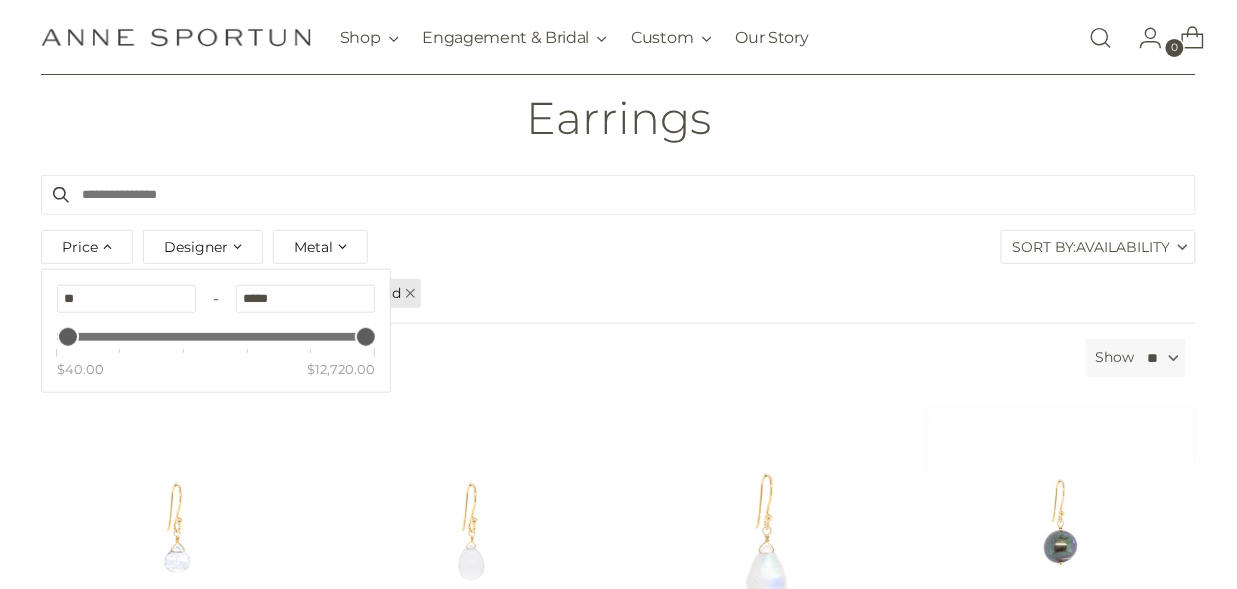 click on "**
-
*****
$40.00 $12,720.00" at bounding box center (216, 311) 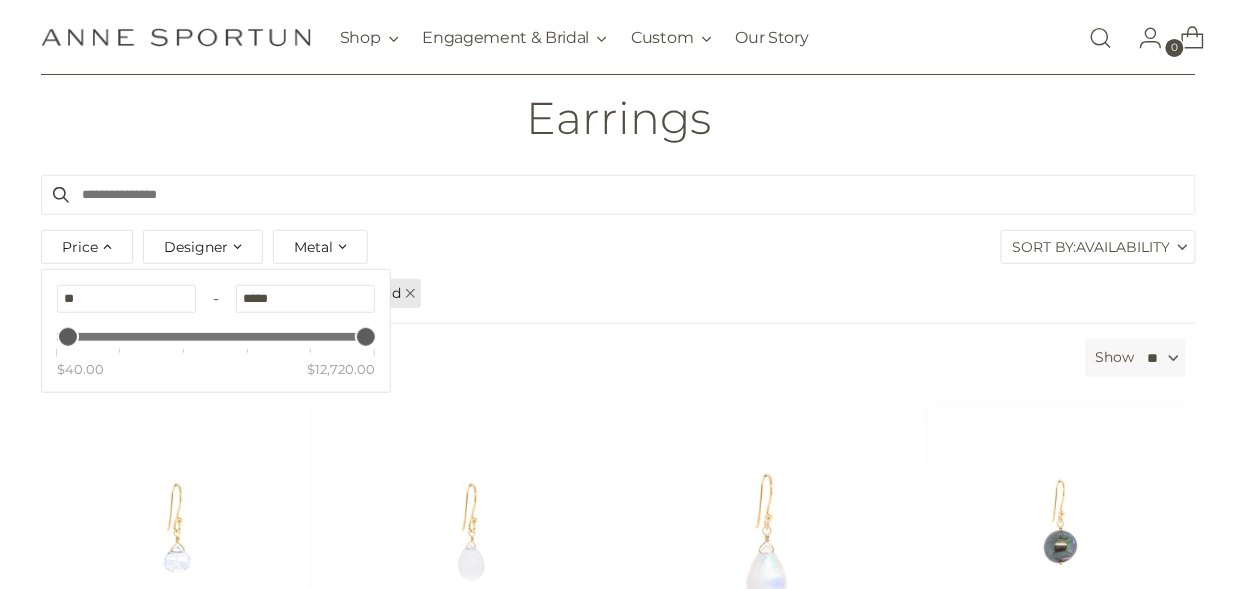 click on "**
-
*****
$40.00 $12,720.00" at bounding box center (216, 311) 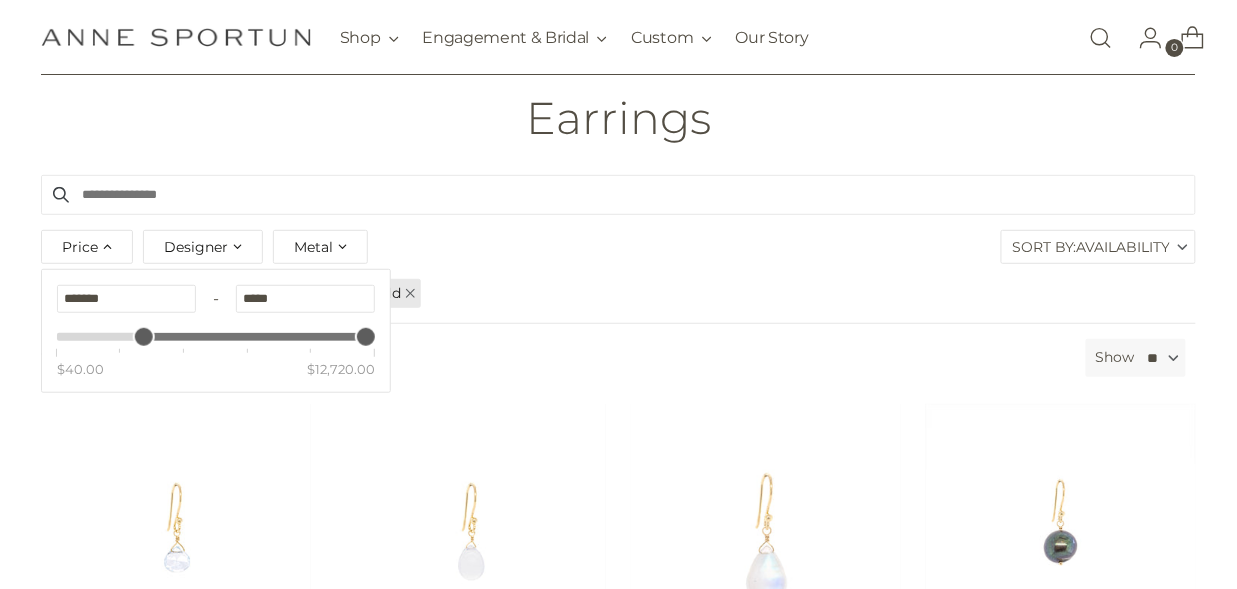 type on "*******" 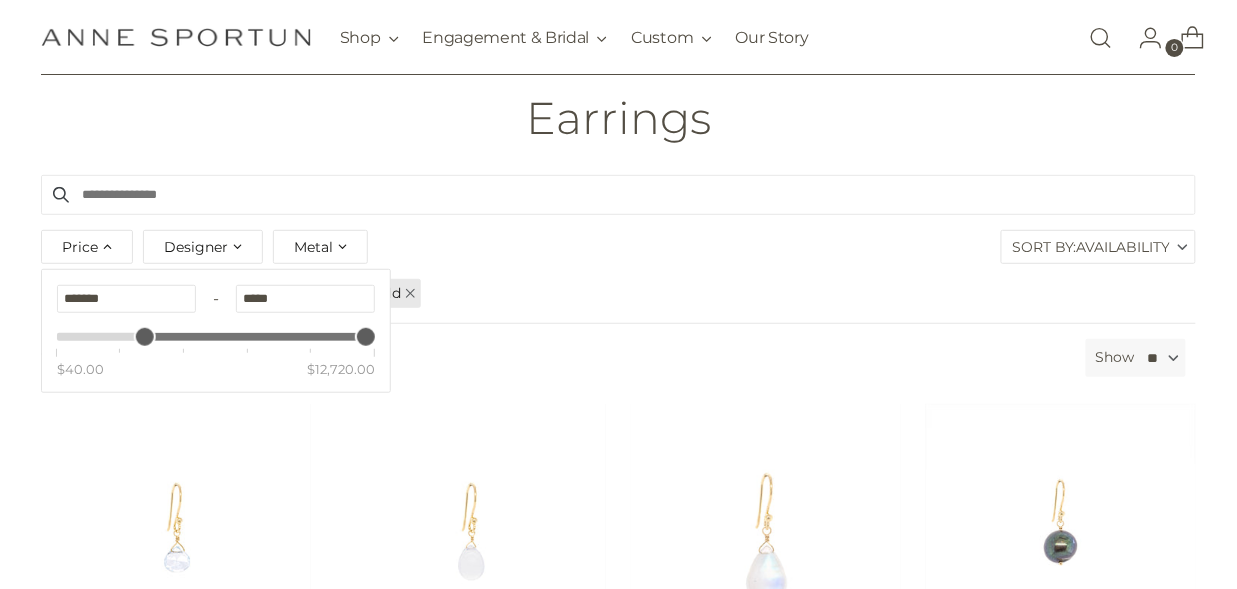 drag, startPoint x: 66, startPoint y: 349, endPoint x: 143, endPoint y: 343, distance: 77.23341 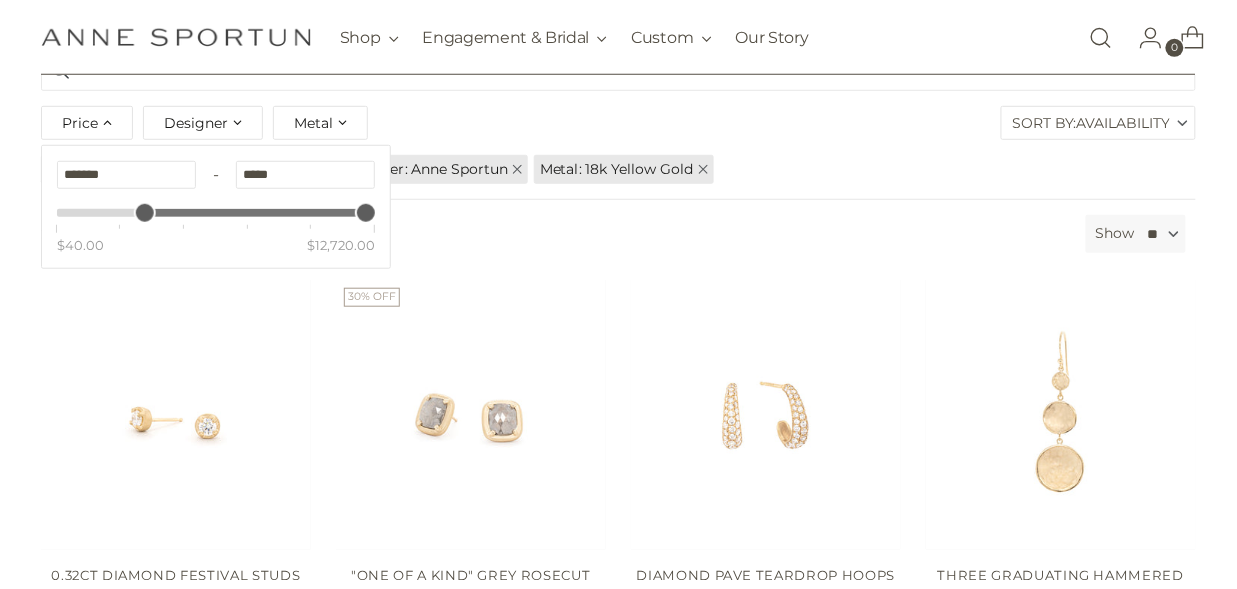 scroll, scrollTop: 375, scrollLeft: 0, axis: vertical 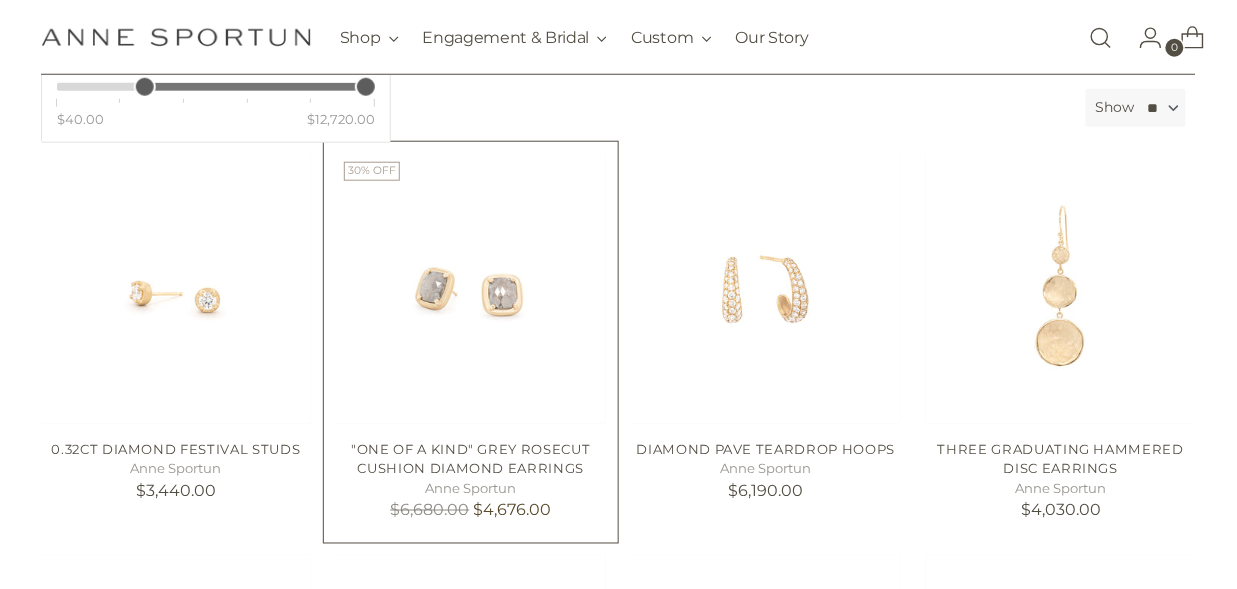 click at bounding box center (0, 0) 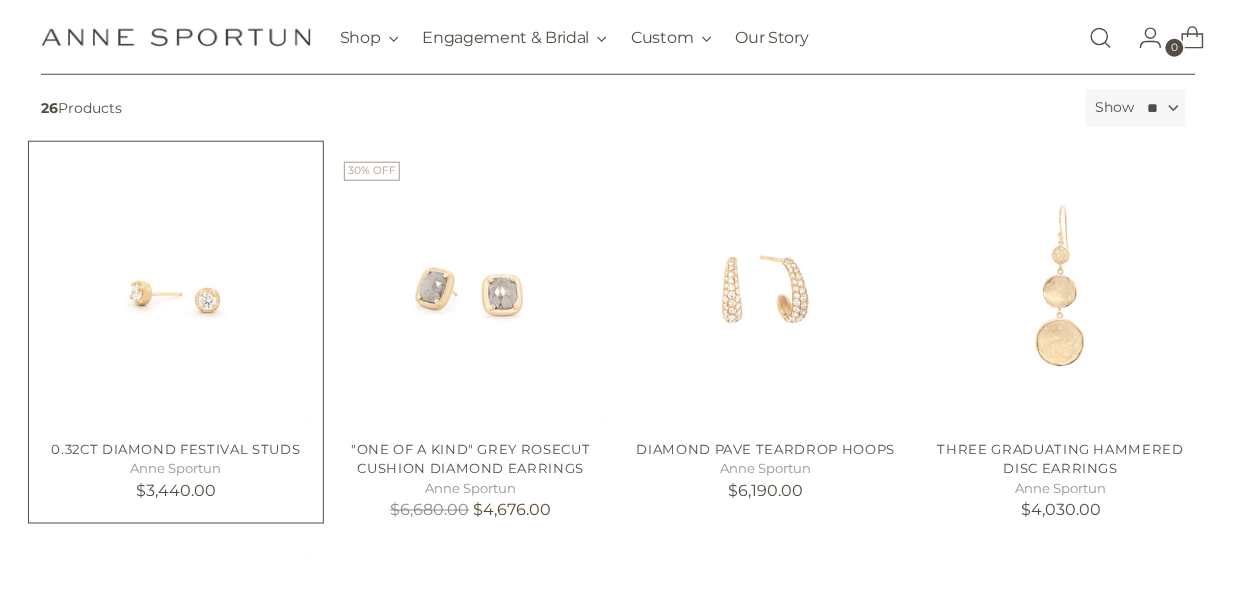 click at bounding box center (0, 0) 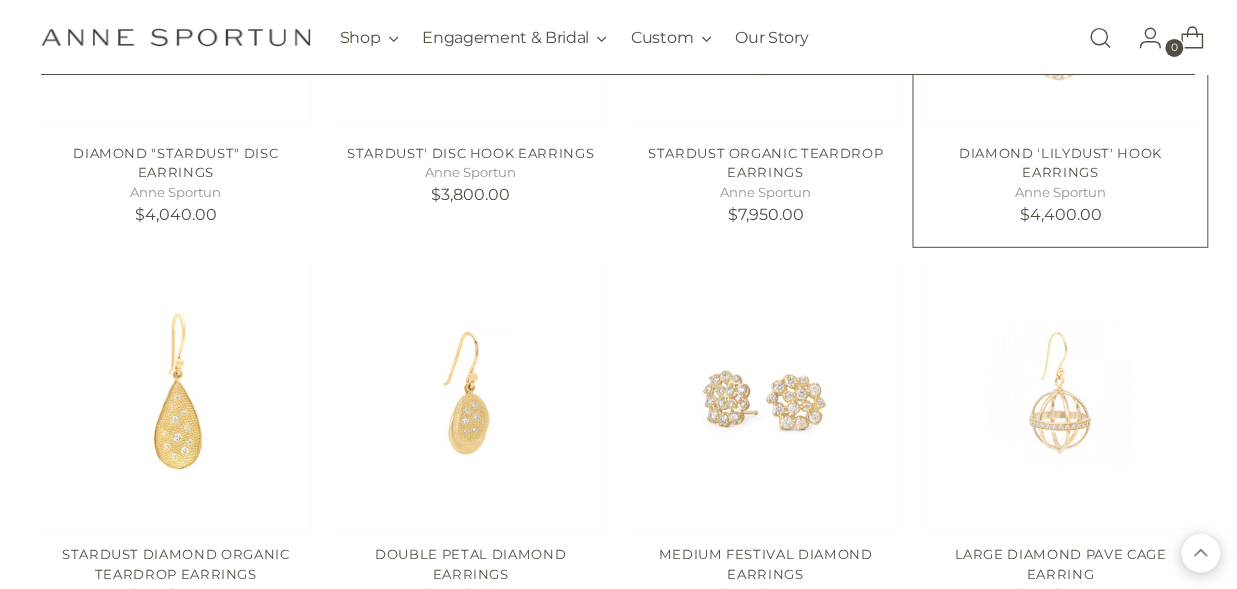 scroll, scrollTop: 1999, scrollLeft: 0, axis: vertical 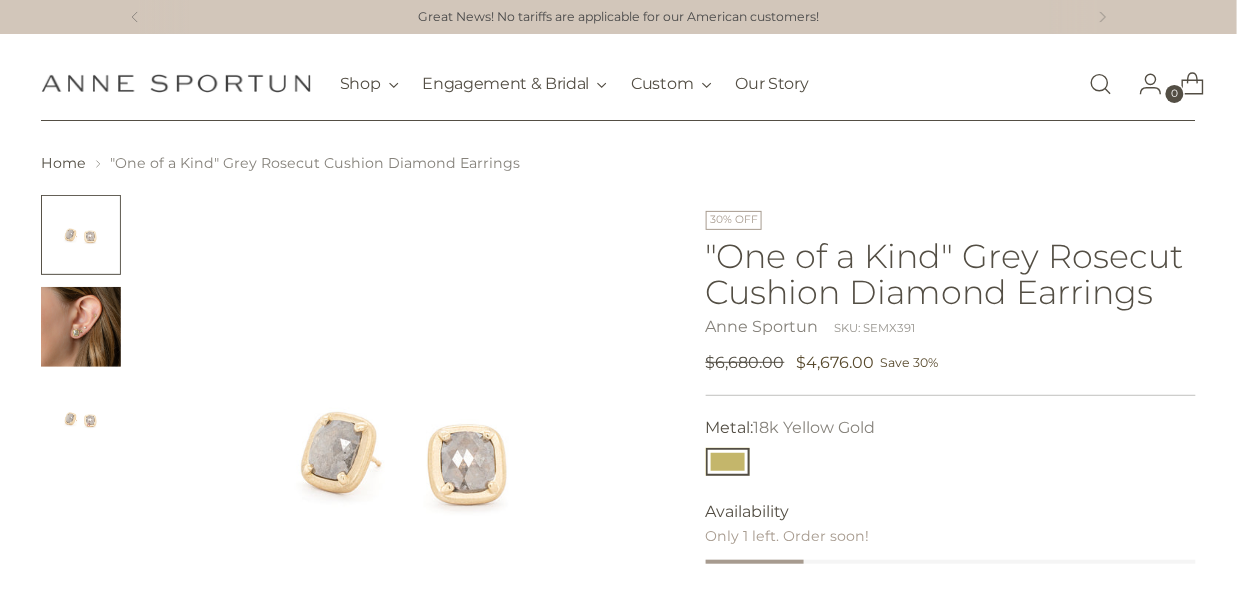 click at bounding box center (81, 419) 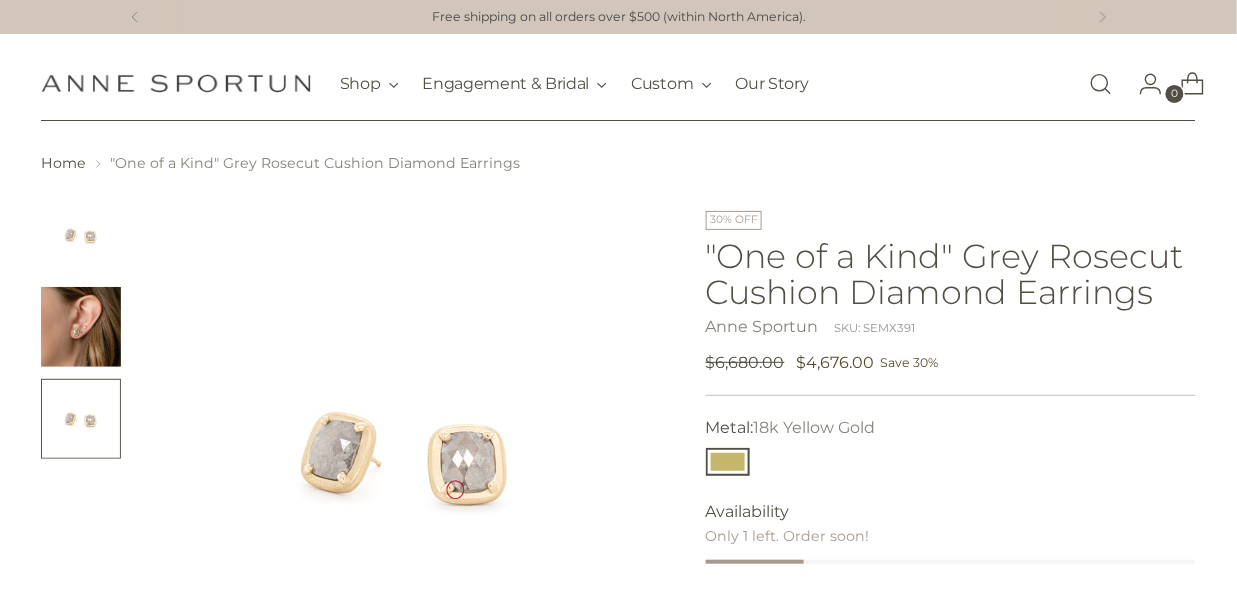 click at bounding box center [407, 453] 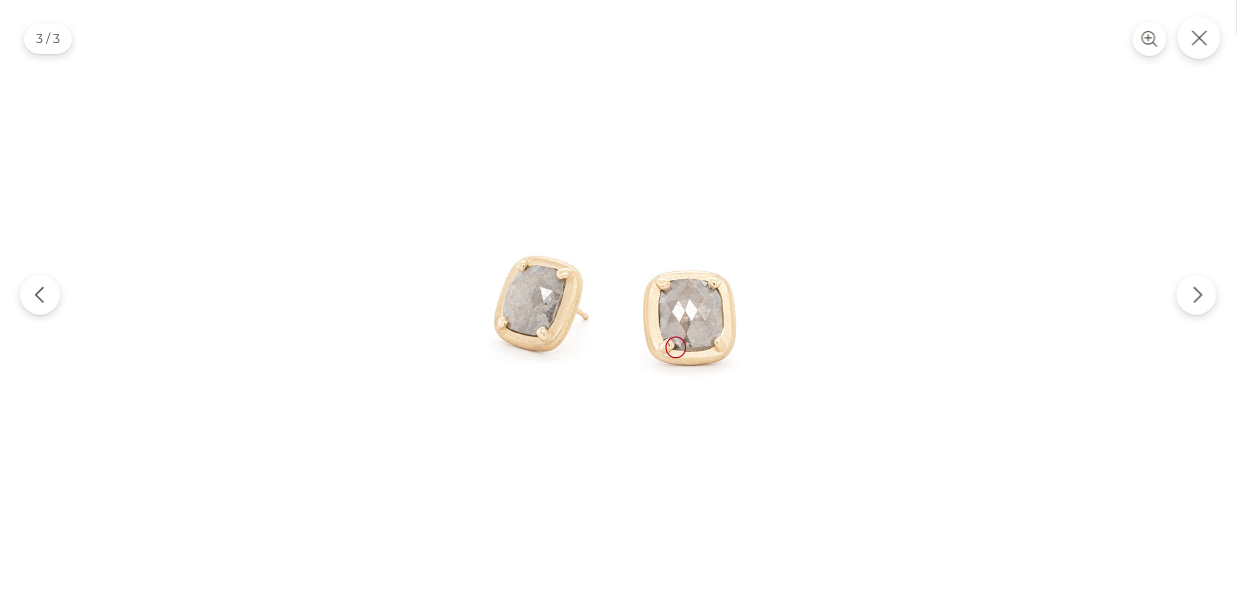 click at bounding box center [619, 304] 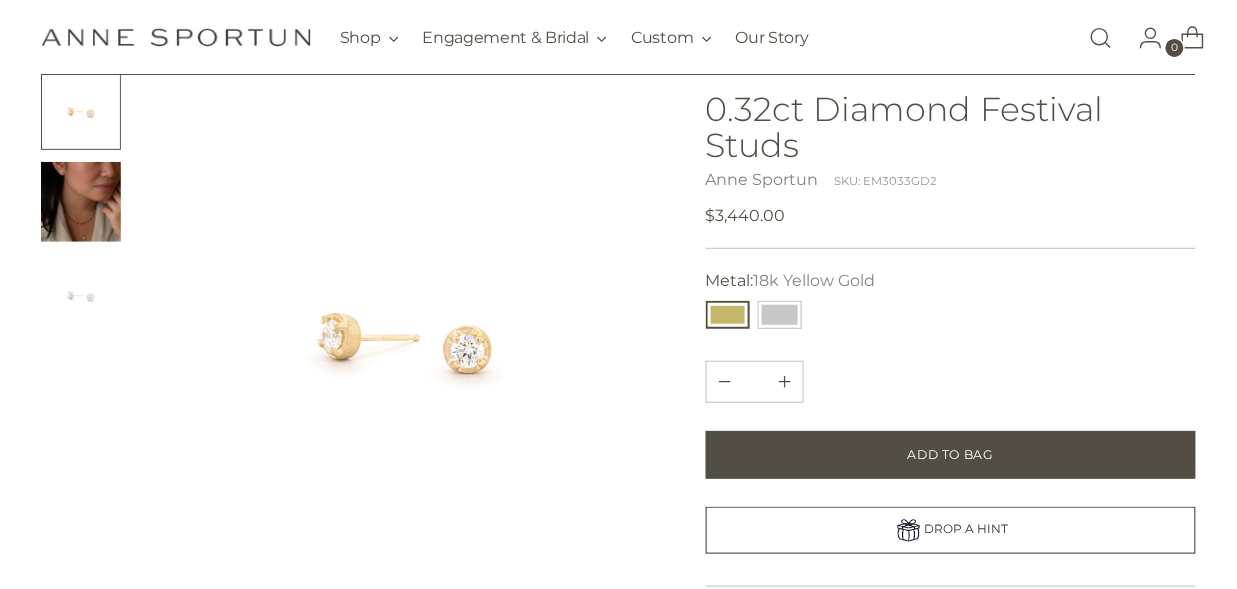 scroll, scrollTop: 375, scrollLeft: 0, axis: vertical 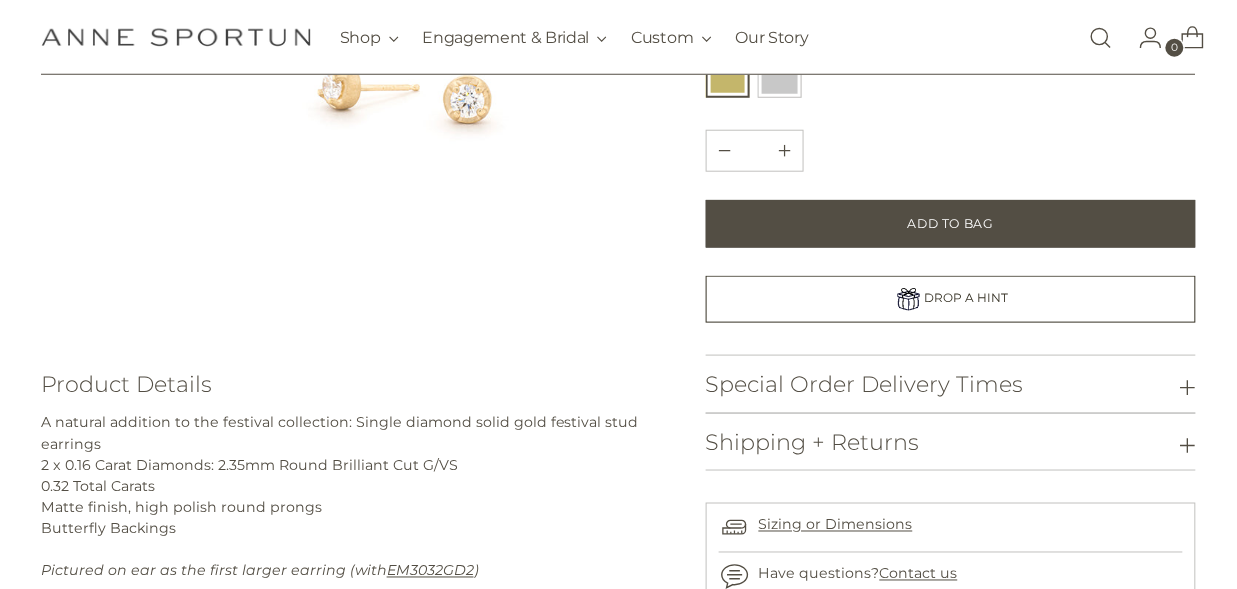 click at bounding box center (407, 78) 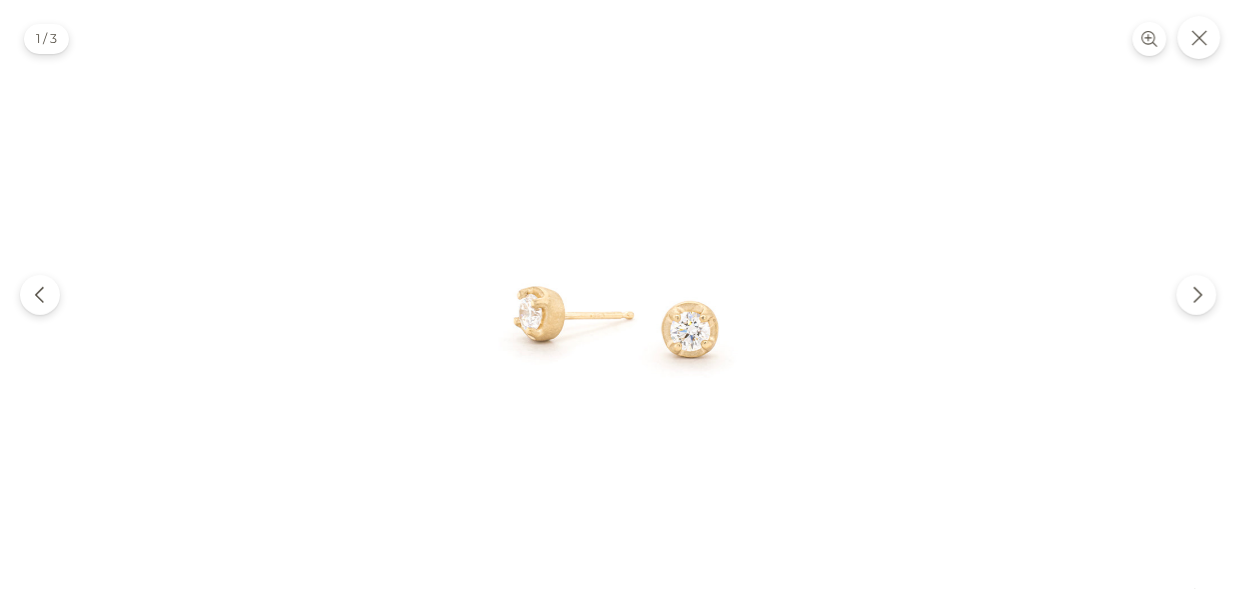 click at bounding box center [619, 304] 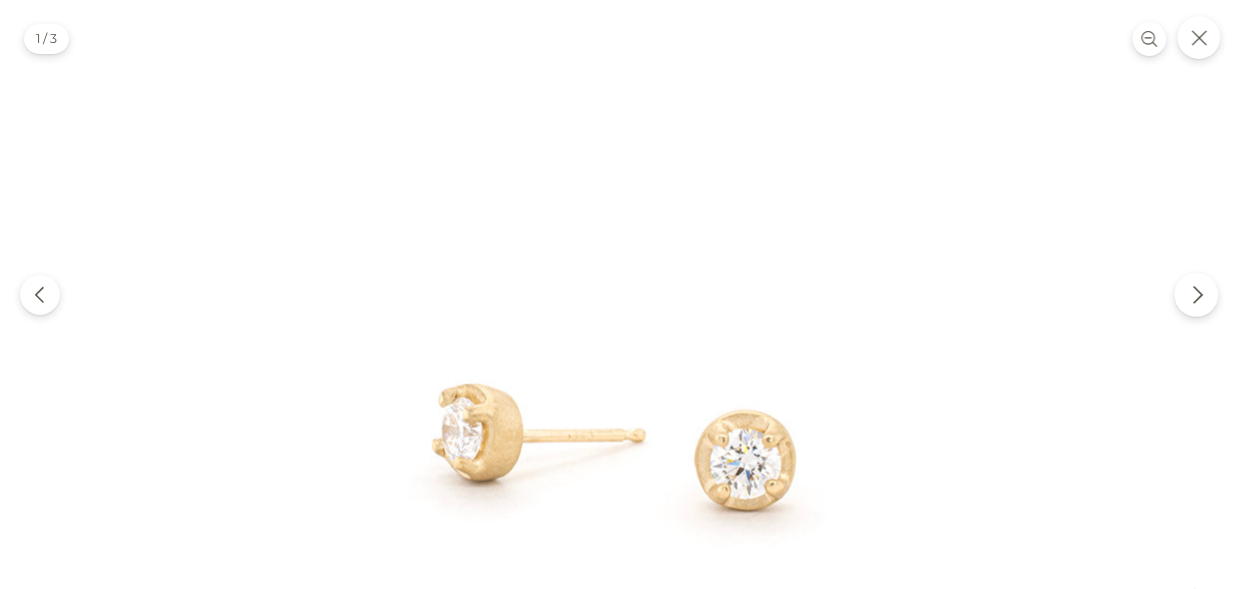 click 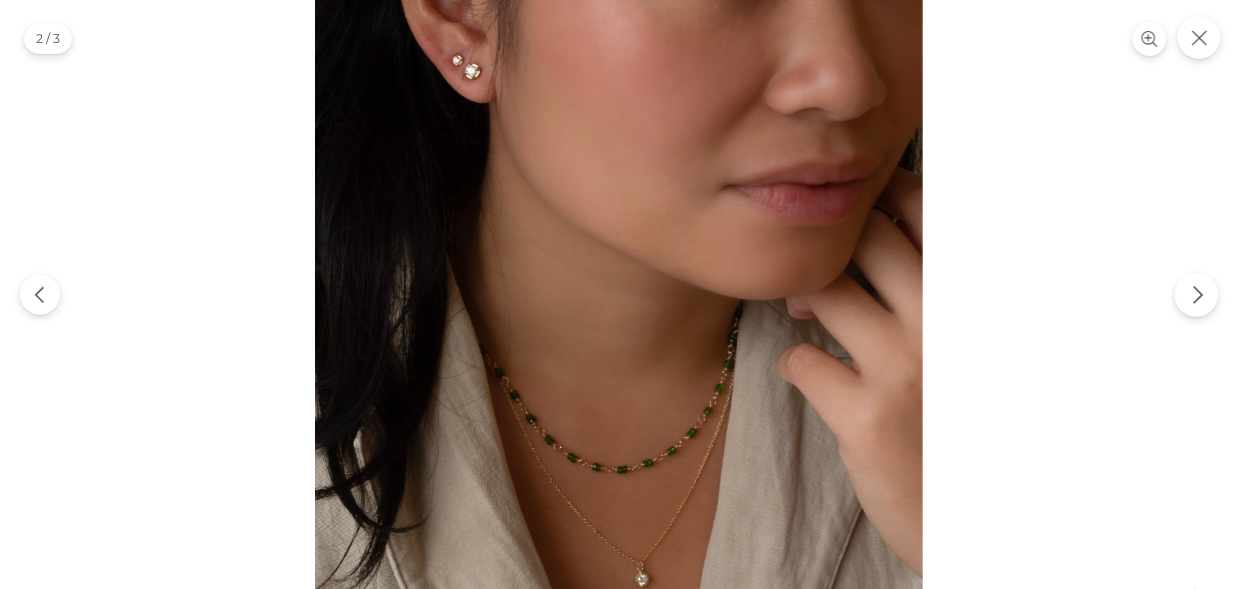 click 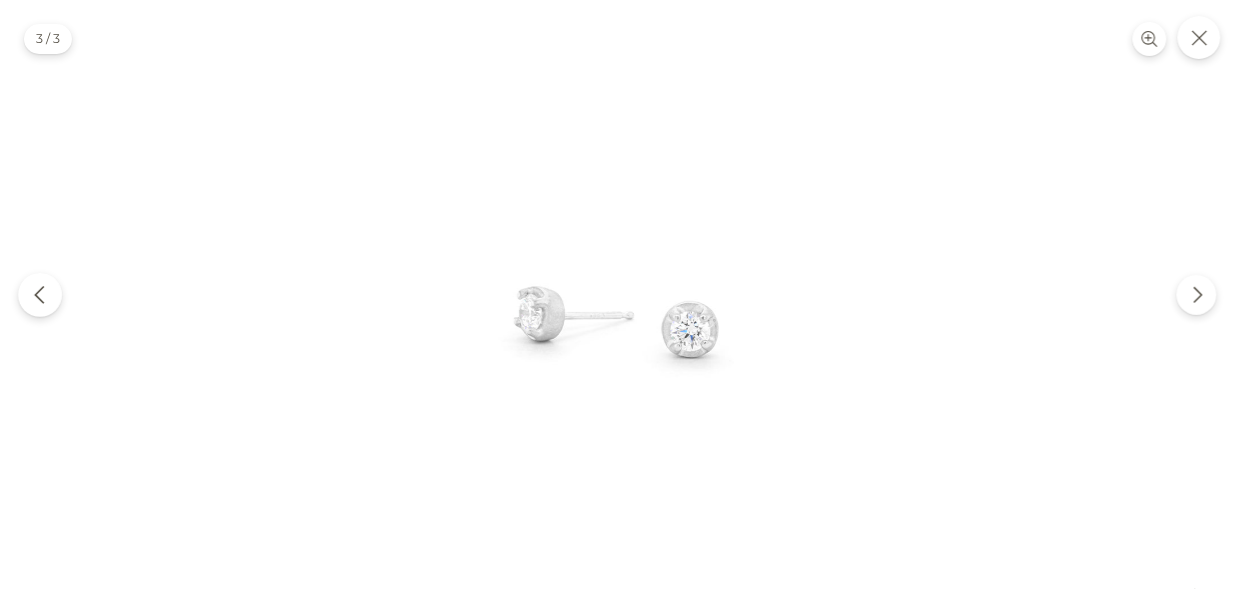 click at bounding box center [40, 295] 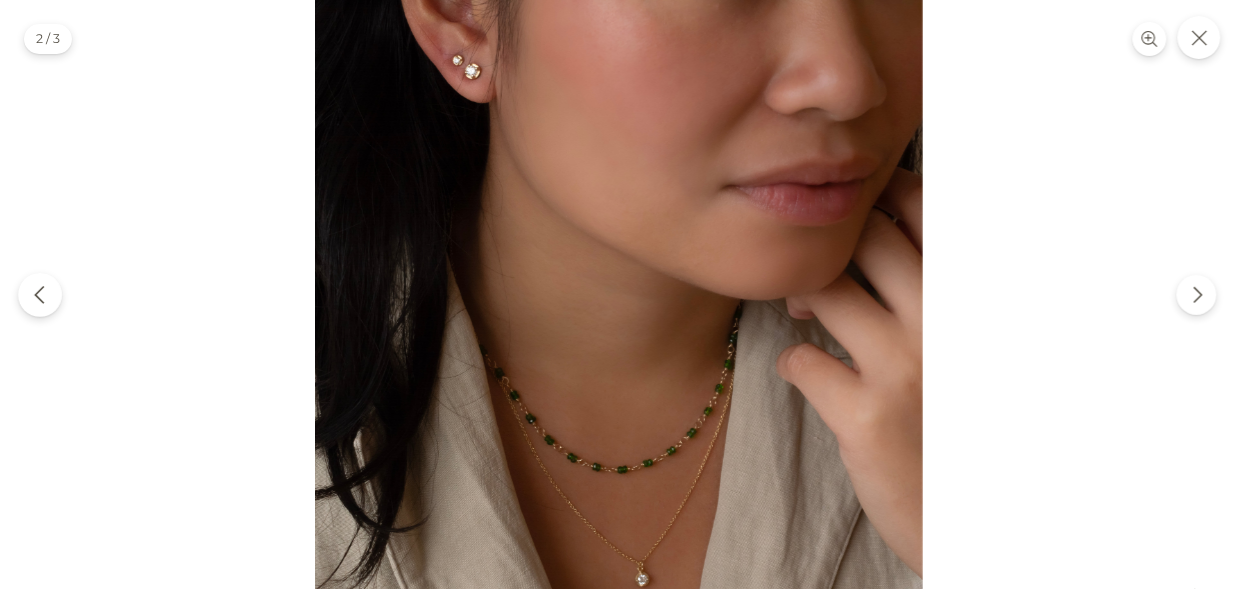 click 